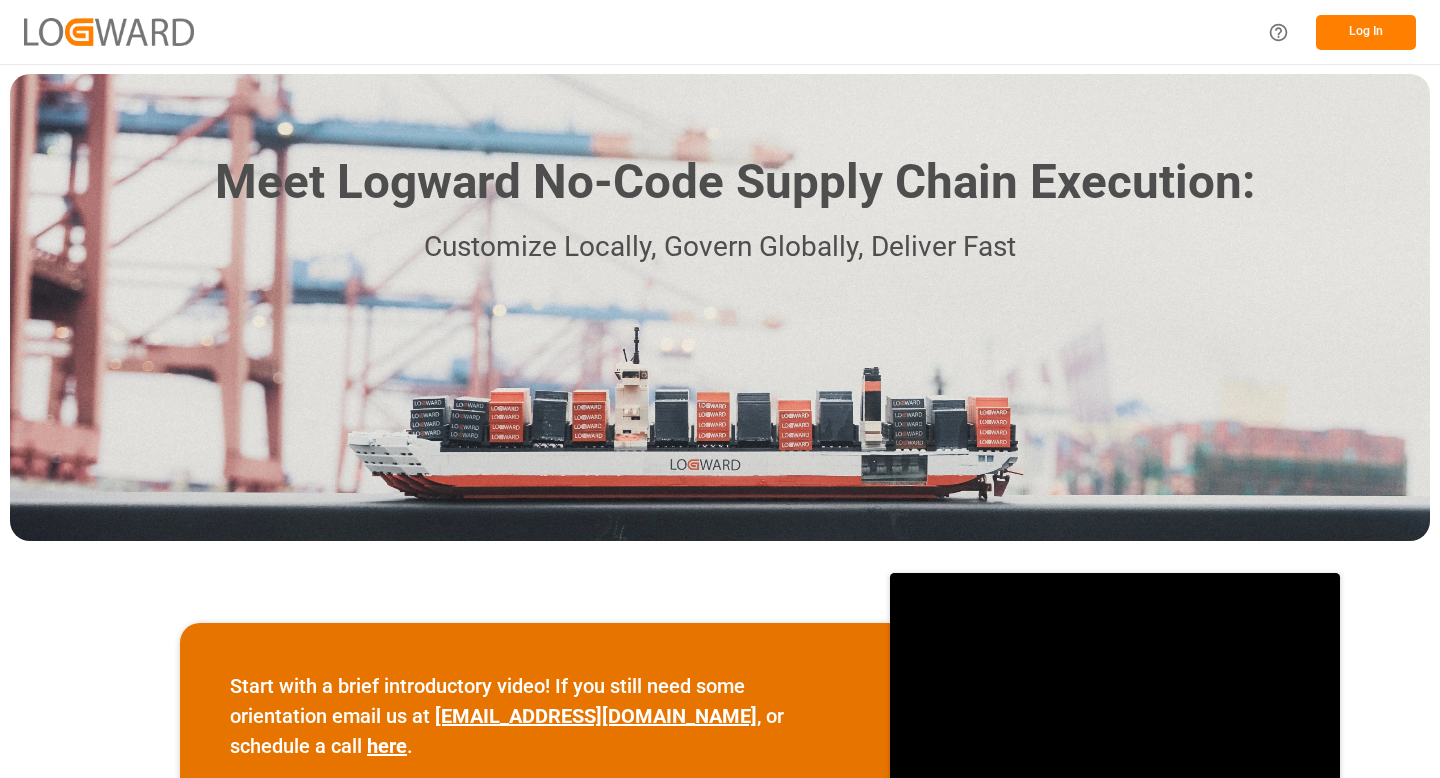 scroll, scrollTop: 0, scrollLeft: 0, axis: both 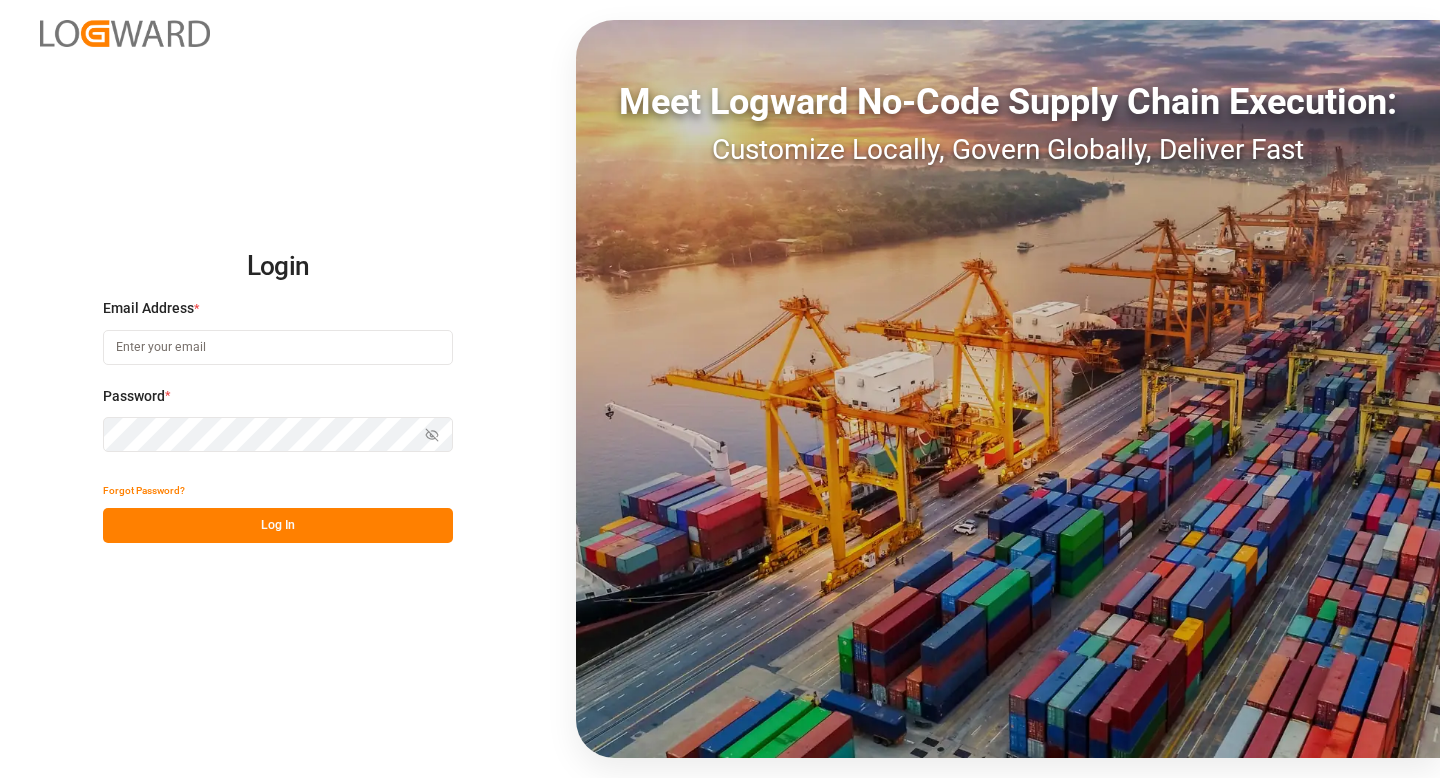 click at bounding box center (278, 347) 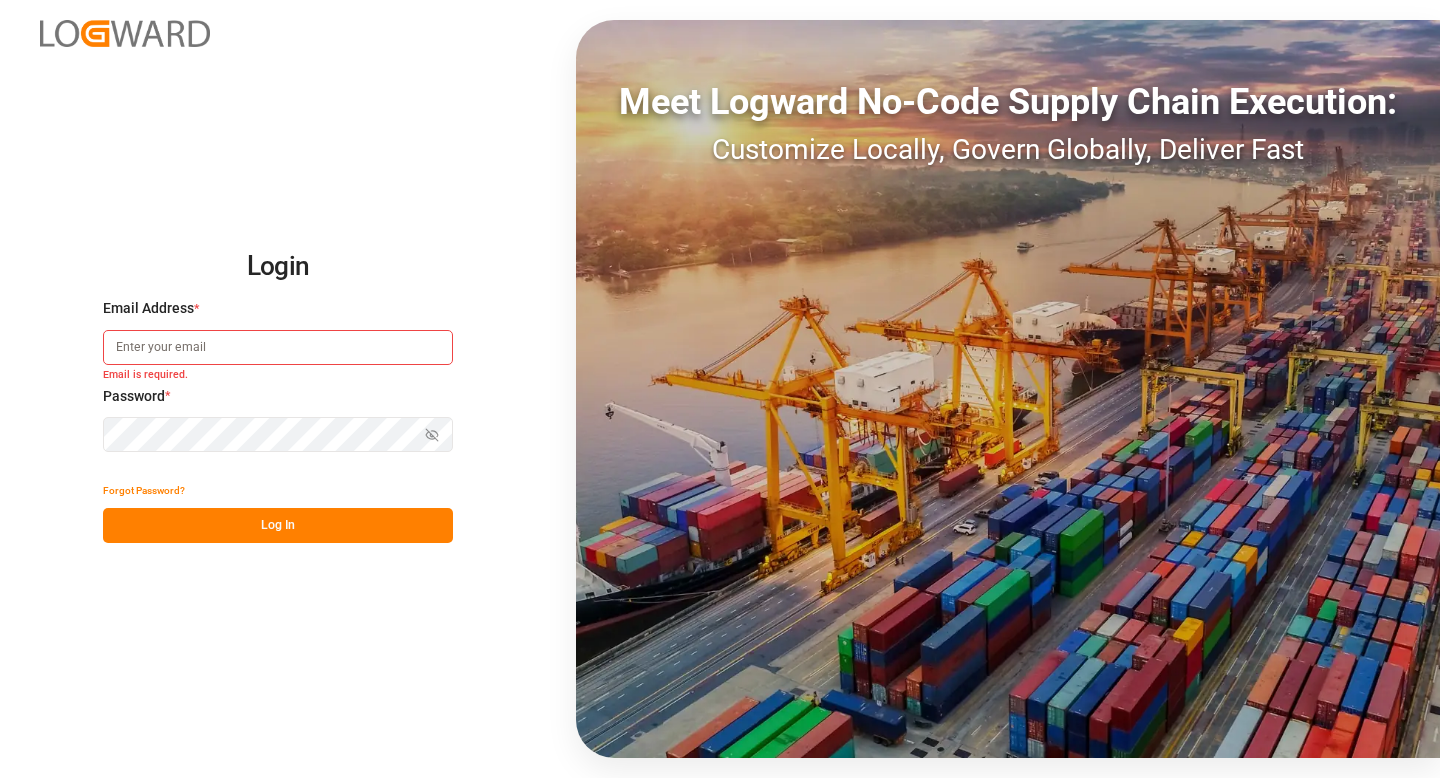 click at bounding box center (278, 347) 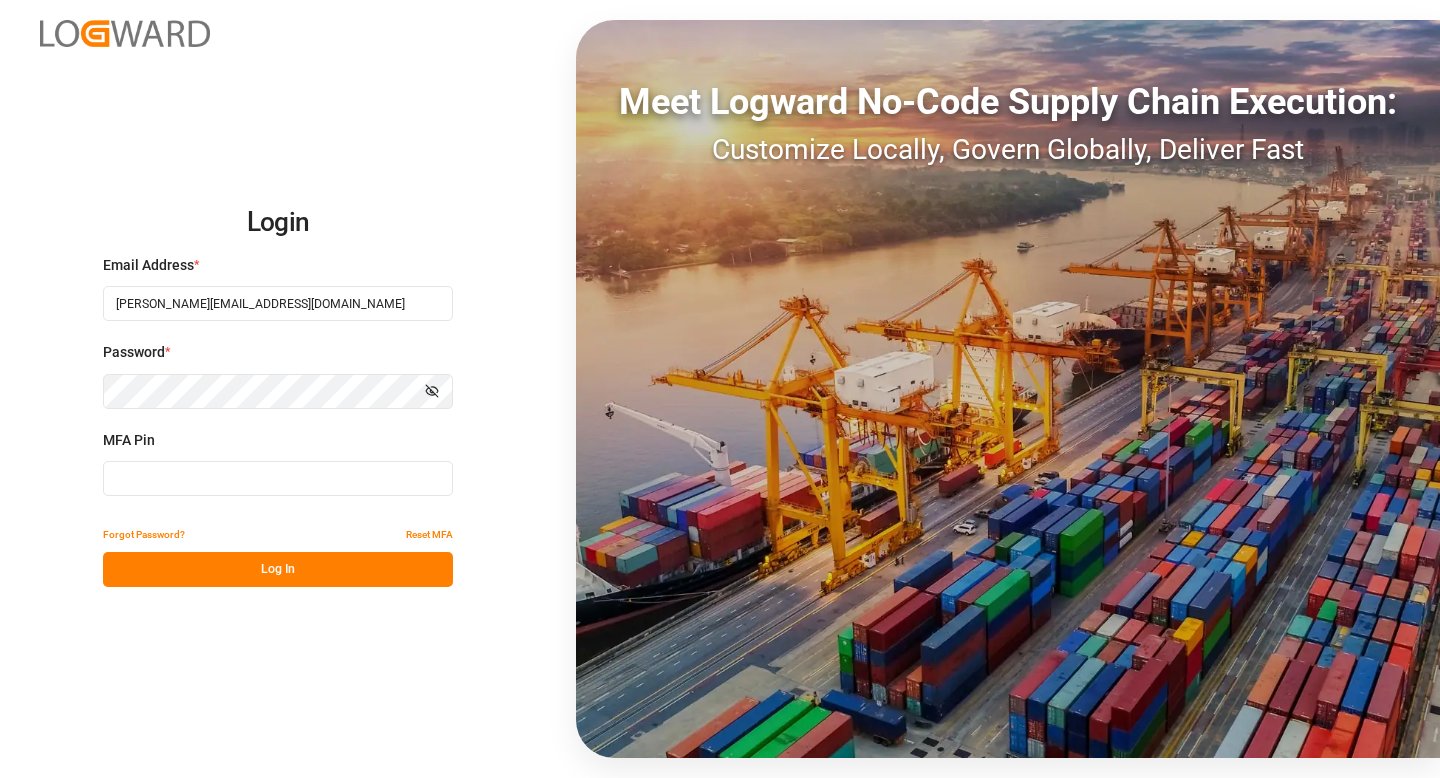 type on "788717" 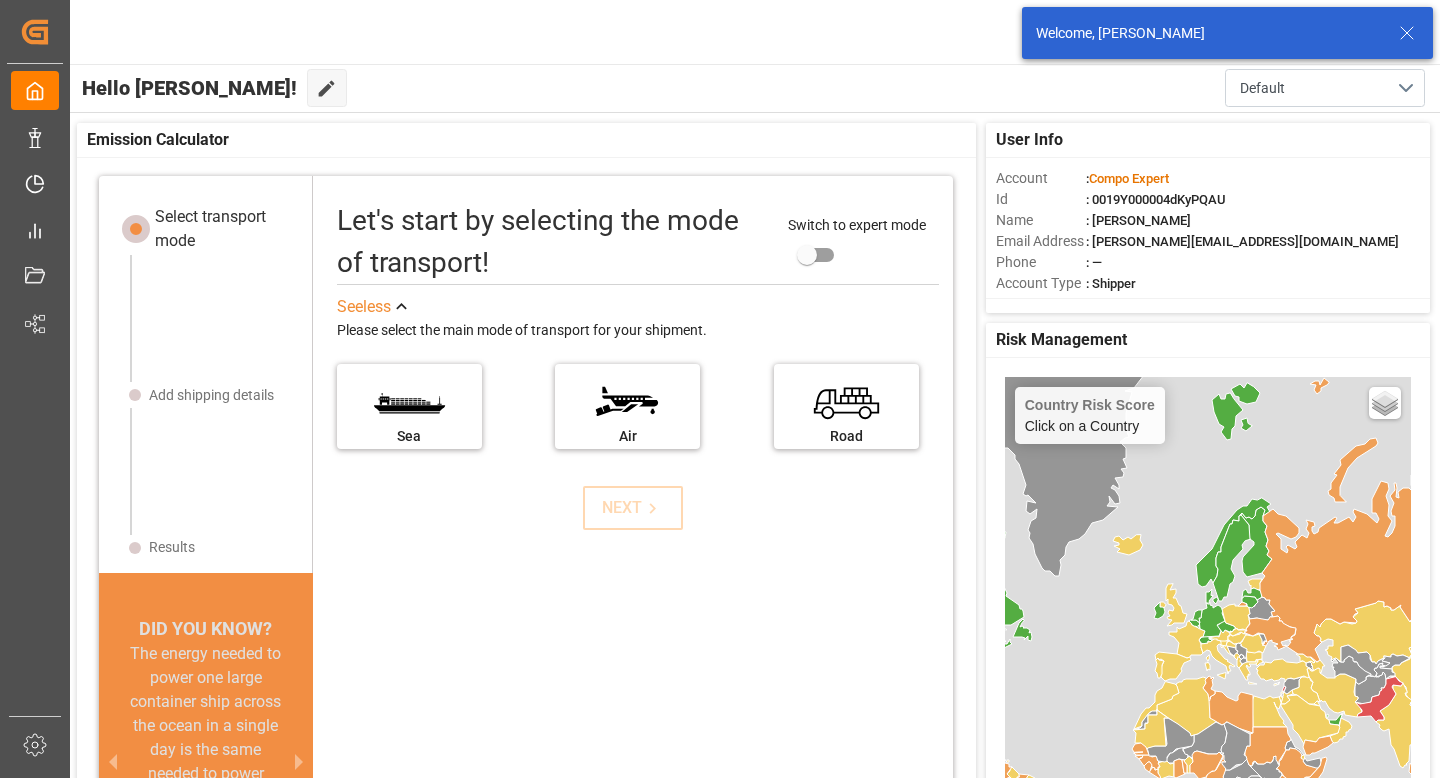 click 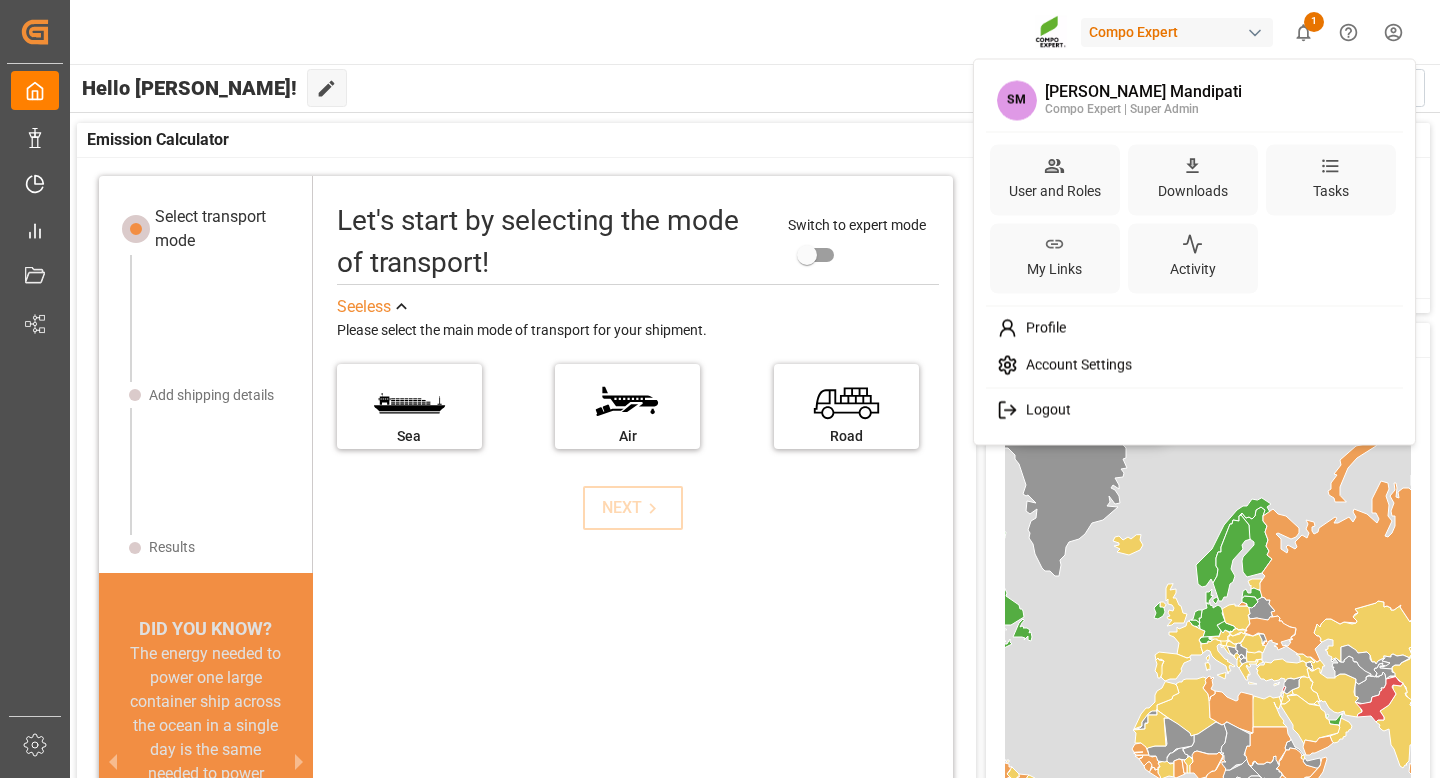 click on "Created by potrace 1.15, written by [PERSON_NAME] [DATE]-[DATE] Created by potrace 1.15, written by [PERSON_NAME] [DATE]-[DATE] My Cockpit My Cockpit Data Management Data Management Timeslot Management Timeslot Management My Reports My Reports Document Management Document Management Workflow Workflow Sidebar Settings Back to main menu Compo Expert 1 Notifications Only show unread All Watching [PERSON_NAME] all categories read Created by potrace 1.15, written by [PERSON_NAME] [DATE]-[DATE] Hello [PERSON_NAME]! Edit Cockpit Default User Info Account  :  Compo Expert Id  : 0019Y000004dKyPQAU Name  : [PERSON_NAME] Mandipati  Email Address  : [PERSON_NAME][EMAIL_ADDRESS][DOMAIN_NAME] Phone  : — Account Type  : Shipper Risk Management Country Risk Score Click on a Country  Basic  Grayscale  Streets  Dark  Countries  Locations     No Risk       Very Low Risk       Low Risk       Medium Risk       High Risk       Event       Info. Not Available   + − Last Updated :   [DATE] 09:48:75 Emission Calculator Select transport mode Add shipping details Results SM" at bounding box center (720, 389) 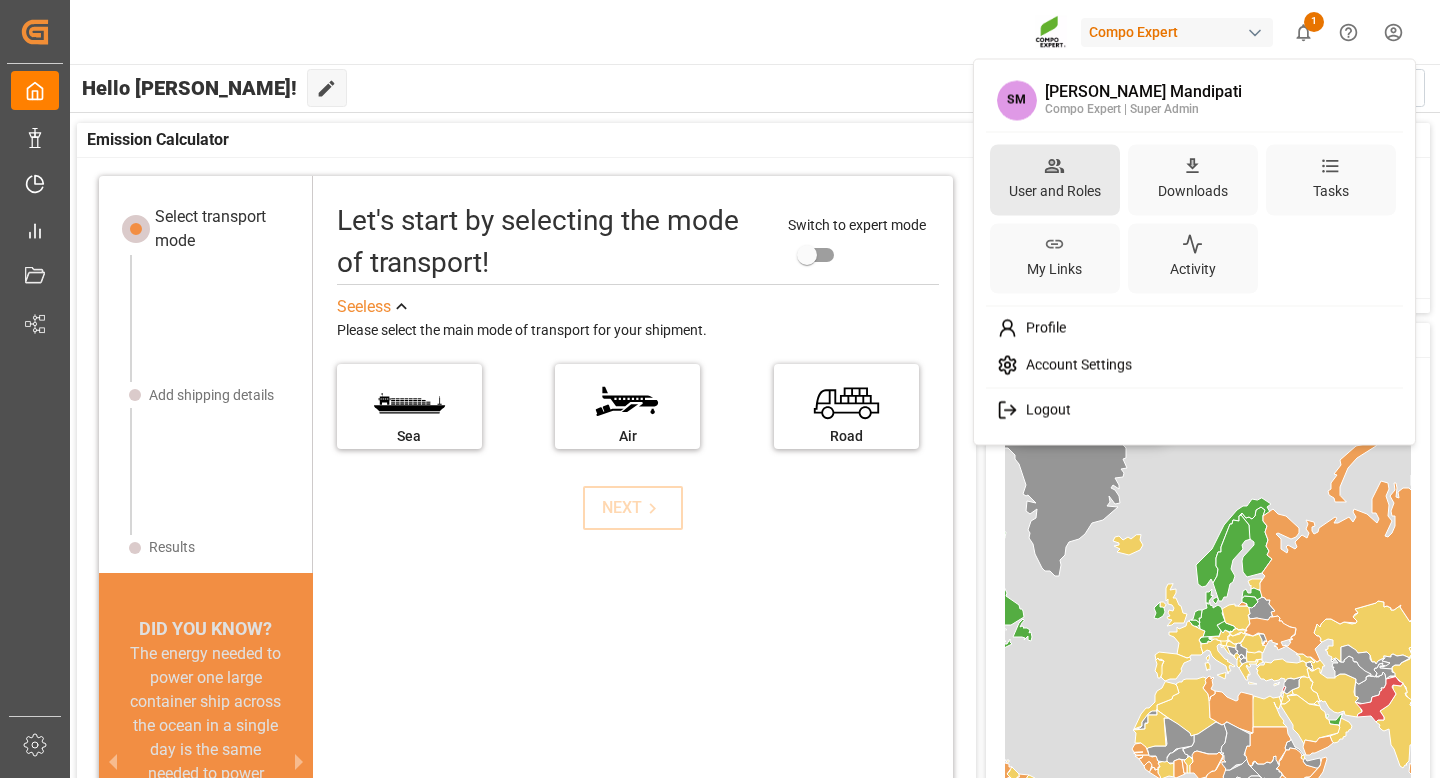 click on "User and Roles" at bounding box center (1055, 190) 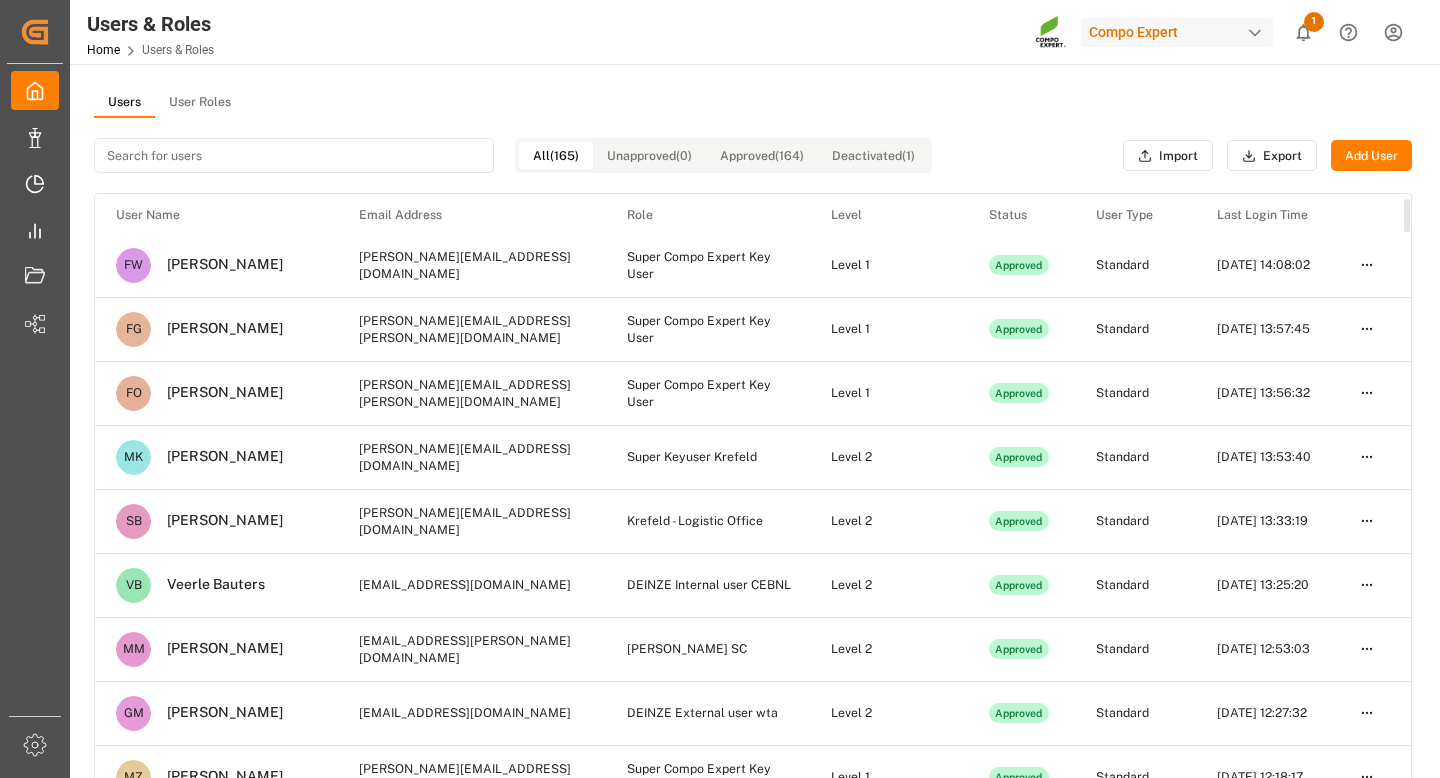 scroll, scrollTop: 0, scrollLeft: 0, axis: both 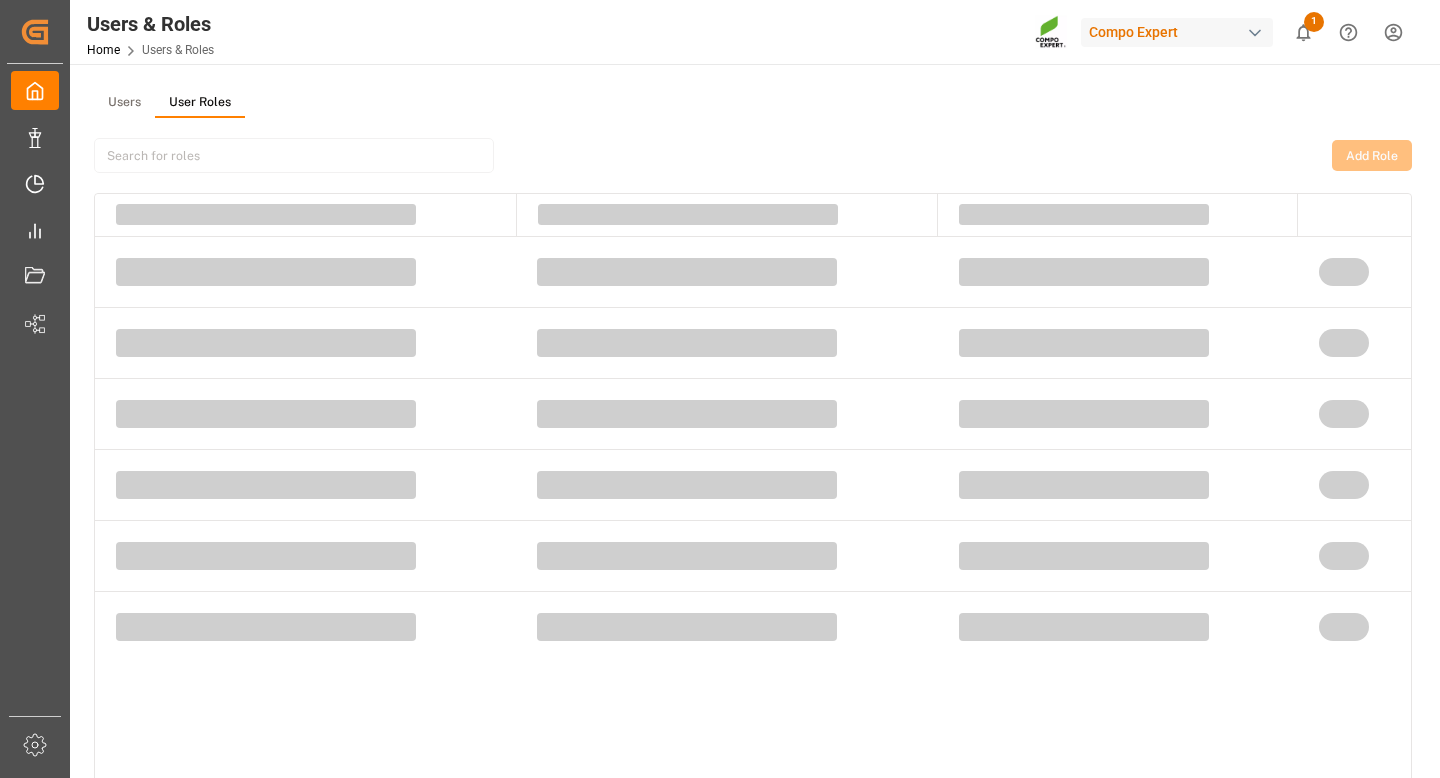 click on "User Roles" at bounding box center (200, 103) 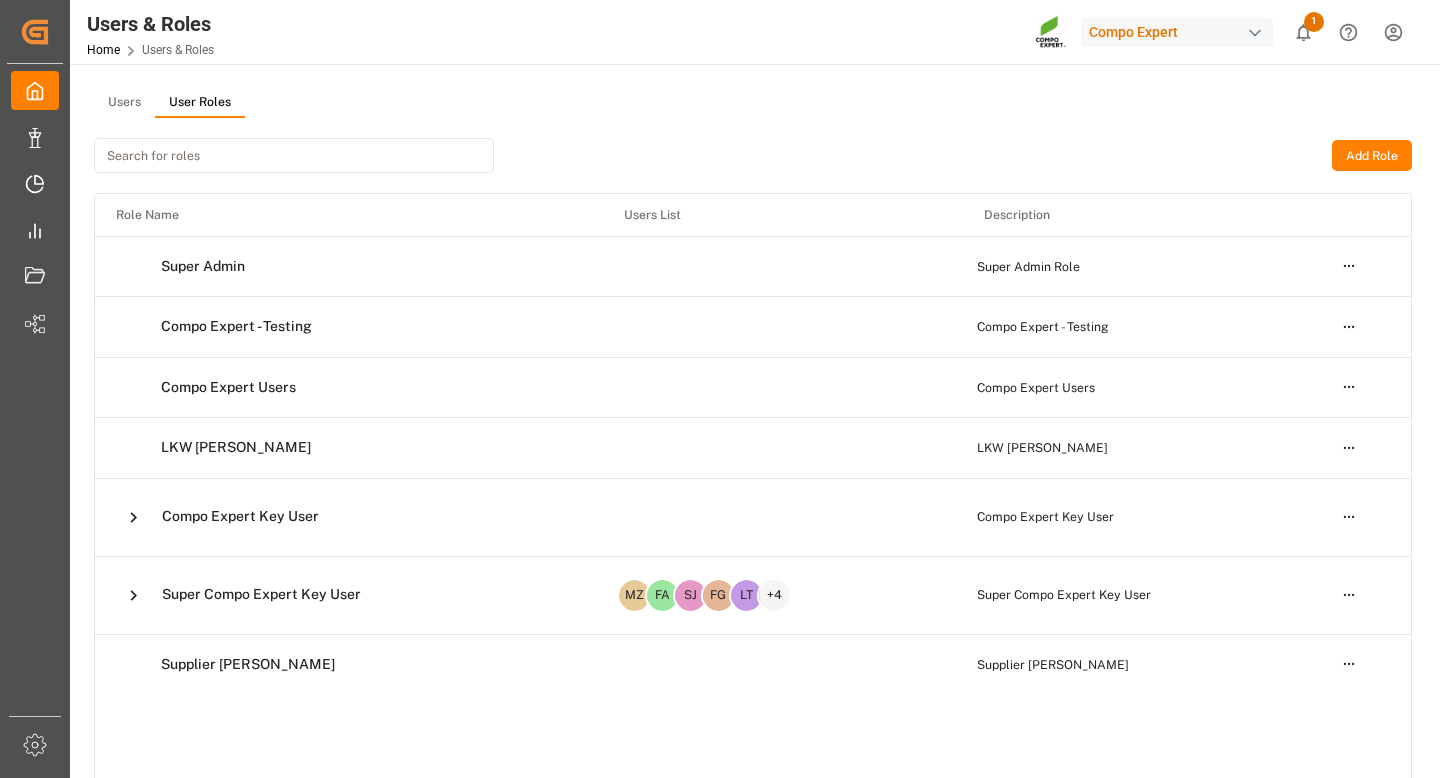 scroll, scrollTop: 56, scrollLeft: 0, axis: vertical 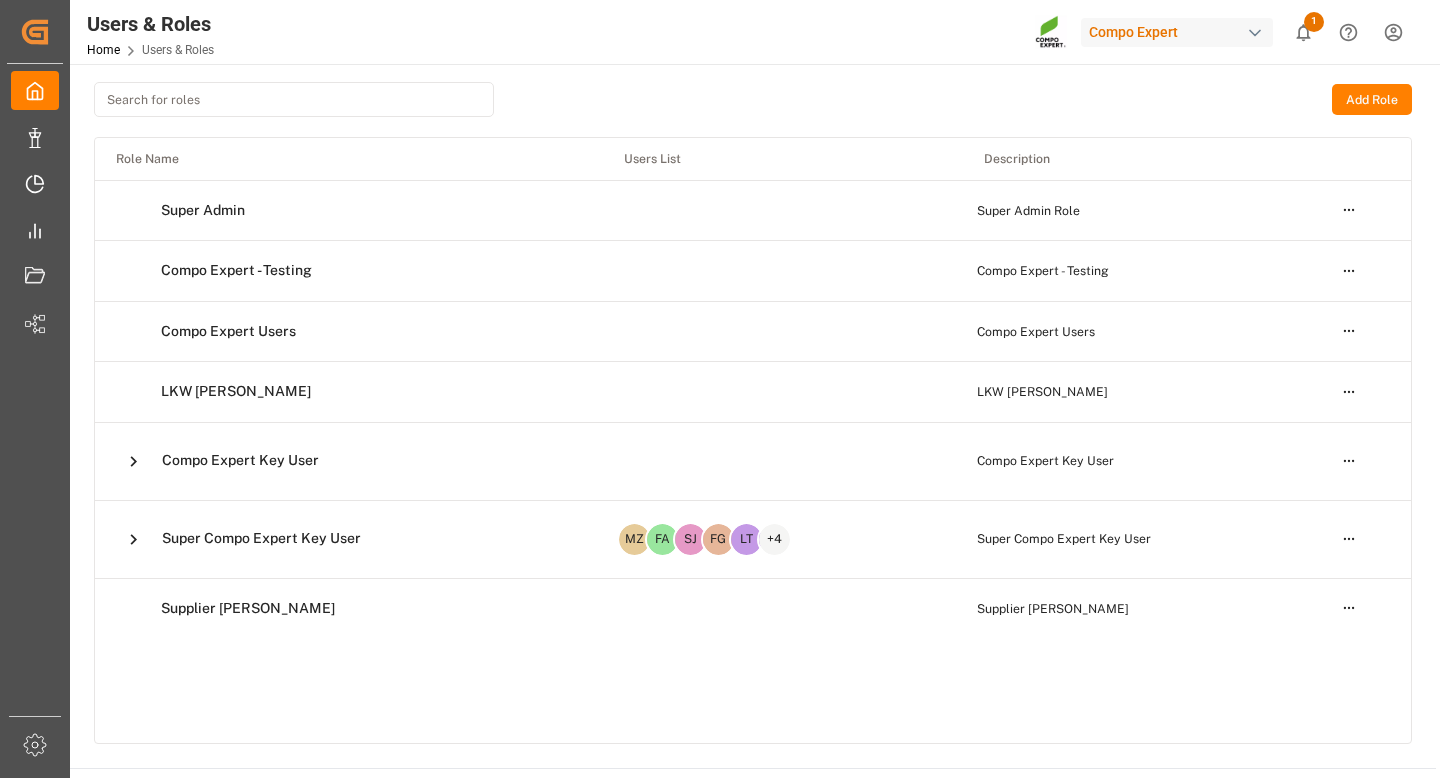 click 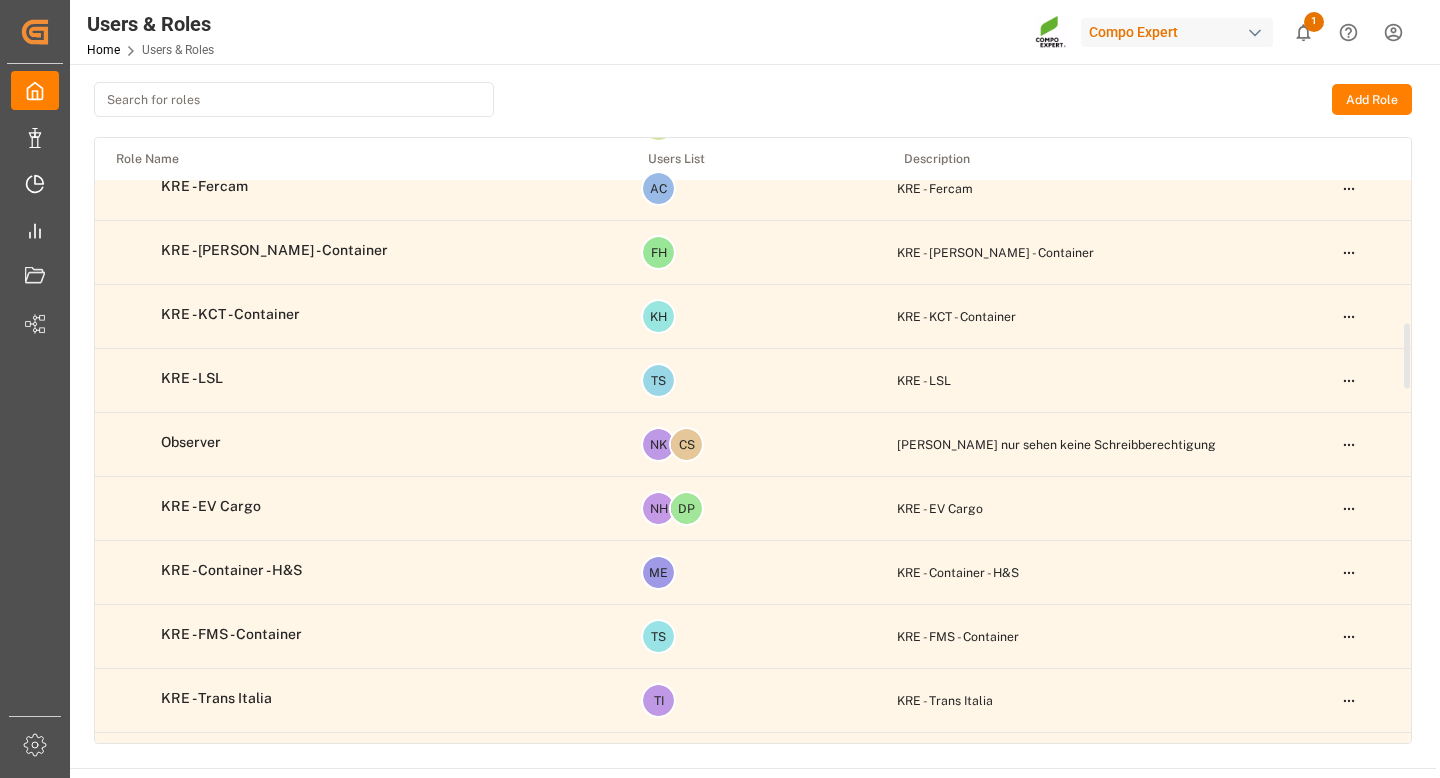 scroll, scrollTop: 1750, scrollLeft: 0, axis: vertical 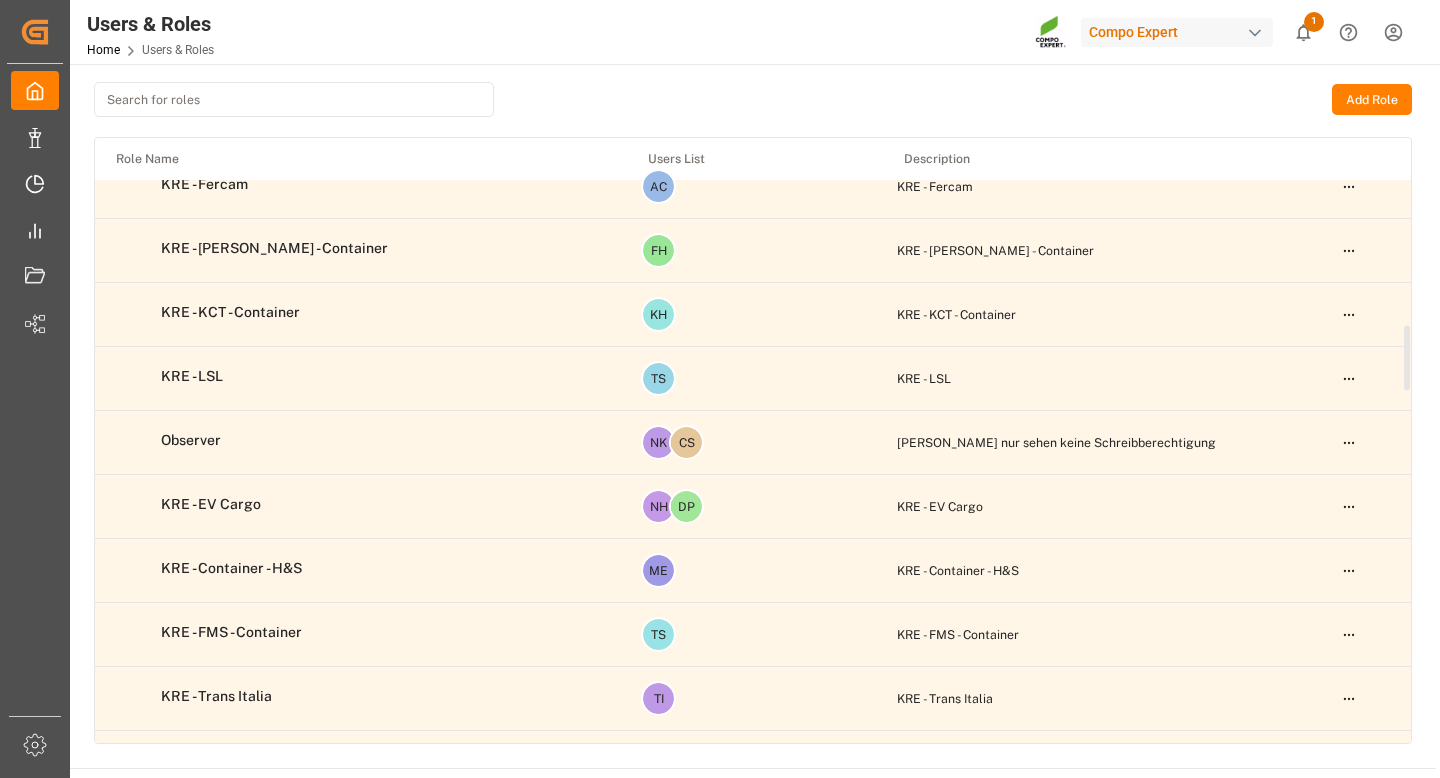 click on "Created by potrace 1.15, written by [PERSON_NAME] [DATE]-[DATE] Created by potrace 1.15, written by [PERSON_NAME] [DATE]-[DATE] My Cockpit My Cockpit Data Management Data Management Timeslot Management Timeslot Management My Reports My Reports Document Management Document Management Workflow Workflow Sidebar Settings Back to main menu Users & Roles Home Users & Roles Compo Expert 1 Notifications Only show unread All Watching Mark all categories read Duplication [PERSON_NAME] all as read Warehouse Master Data [DATE] 1 objects are successfully duplicated Users User Roles Add Role Role Name Users List Description Super Admin Super Admin Role Open menu Compo Expert - Testing Compo Expert - Testing Open menu Compo Expert Users Compo Expert Users Open menu LKW [PERSON_NAME] LKW [PERSON_NAME] Open menu Compo Expert Key User Compo Expert Key User Open menu Super Compo Expert Key User MZ FA SJ FG LT + 4 Super Compo Expert Key User Open menu Test IC-Customer GRE Test IC-Customer GRE Open menu Master Container Forwarders WB DT Open menu MM JH" at bounding box center [720, 389] 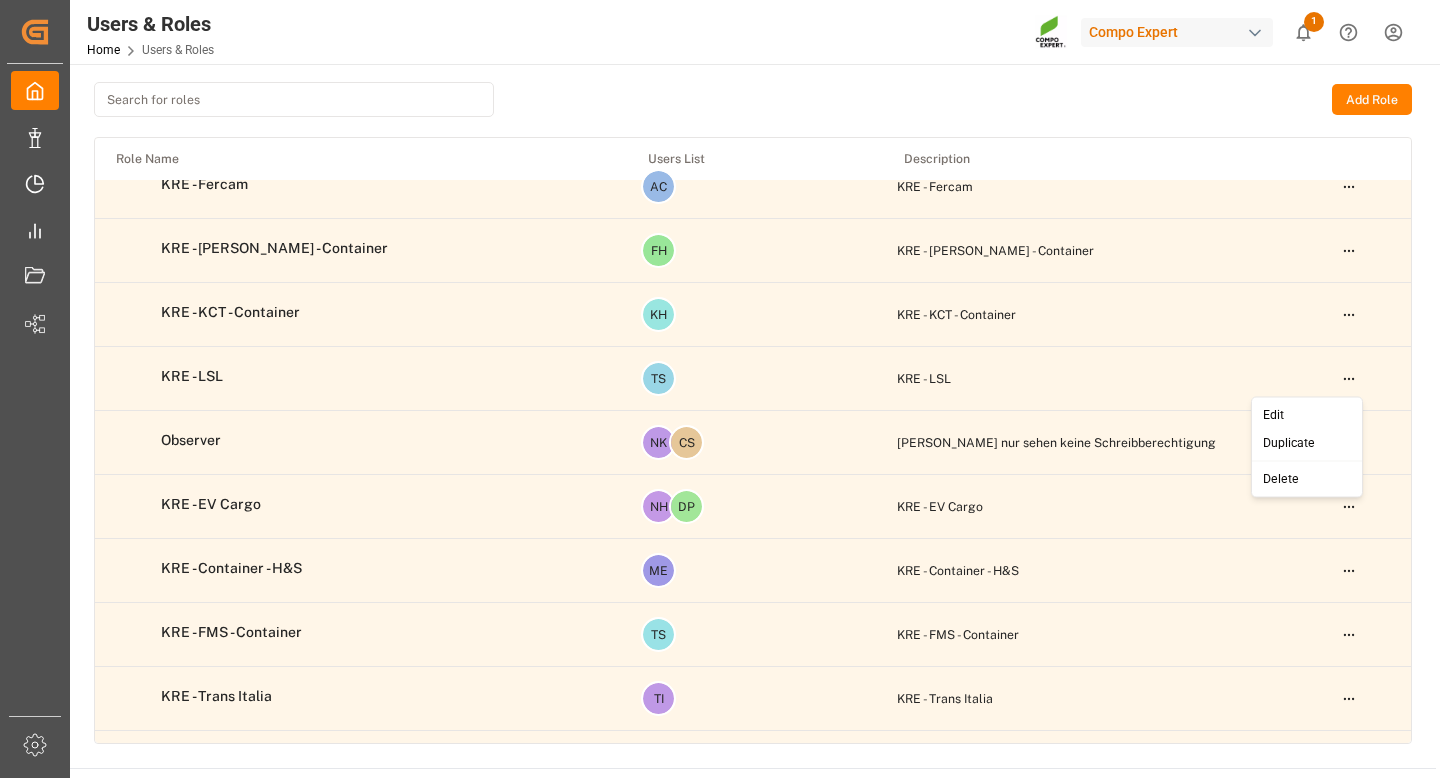 click on "Edit" at bounding box center [1307, 415] 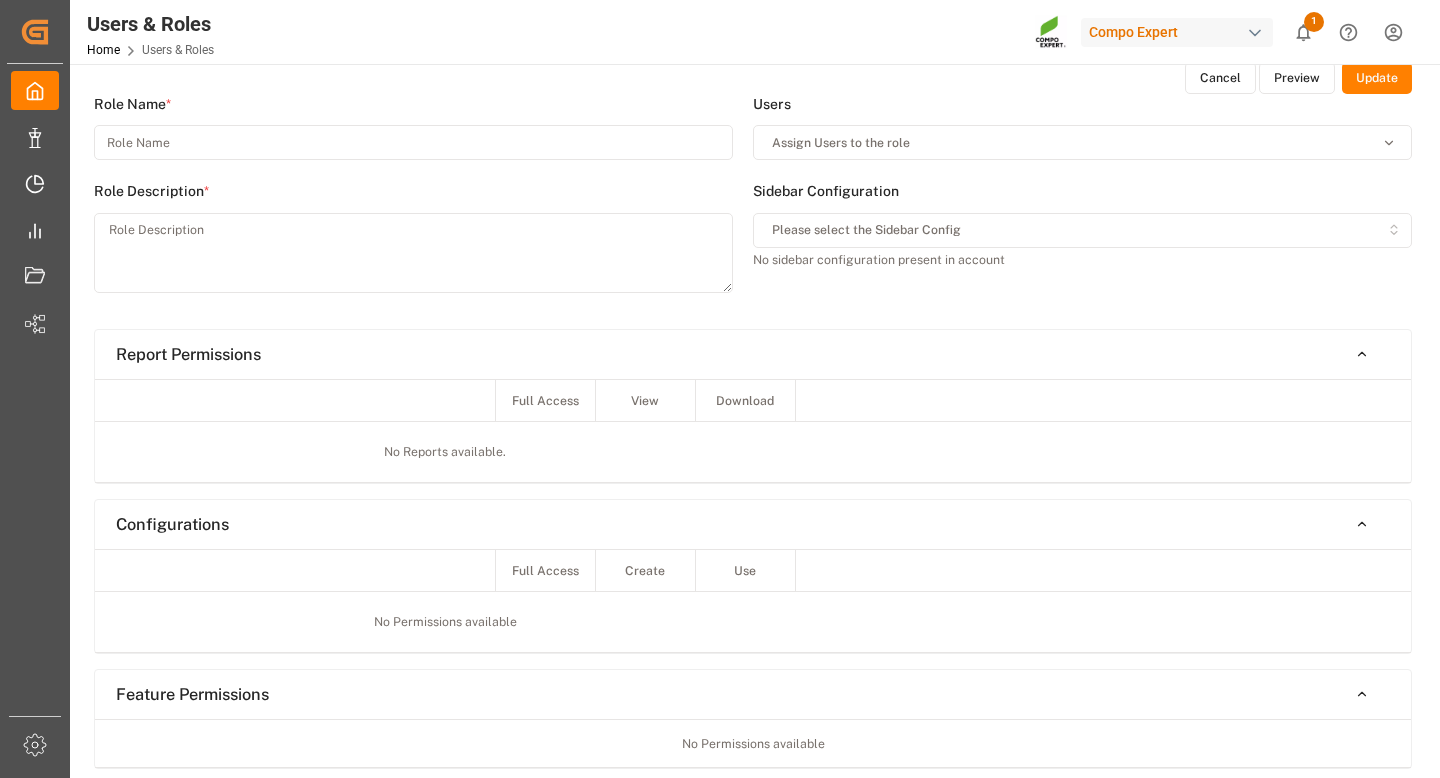 scroll, scrollTop: 0, scrollLeft: 0, axis: both 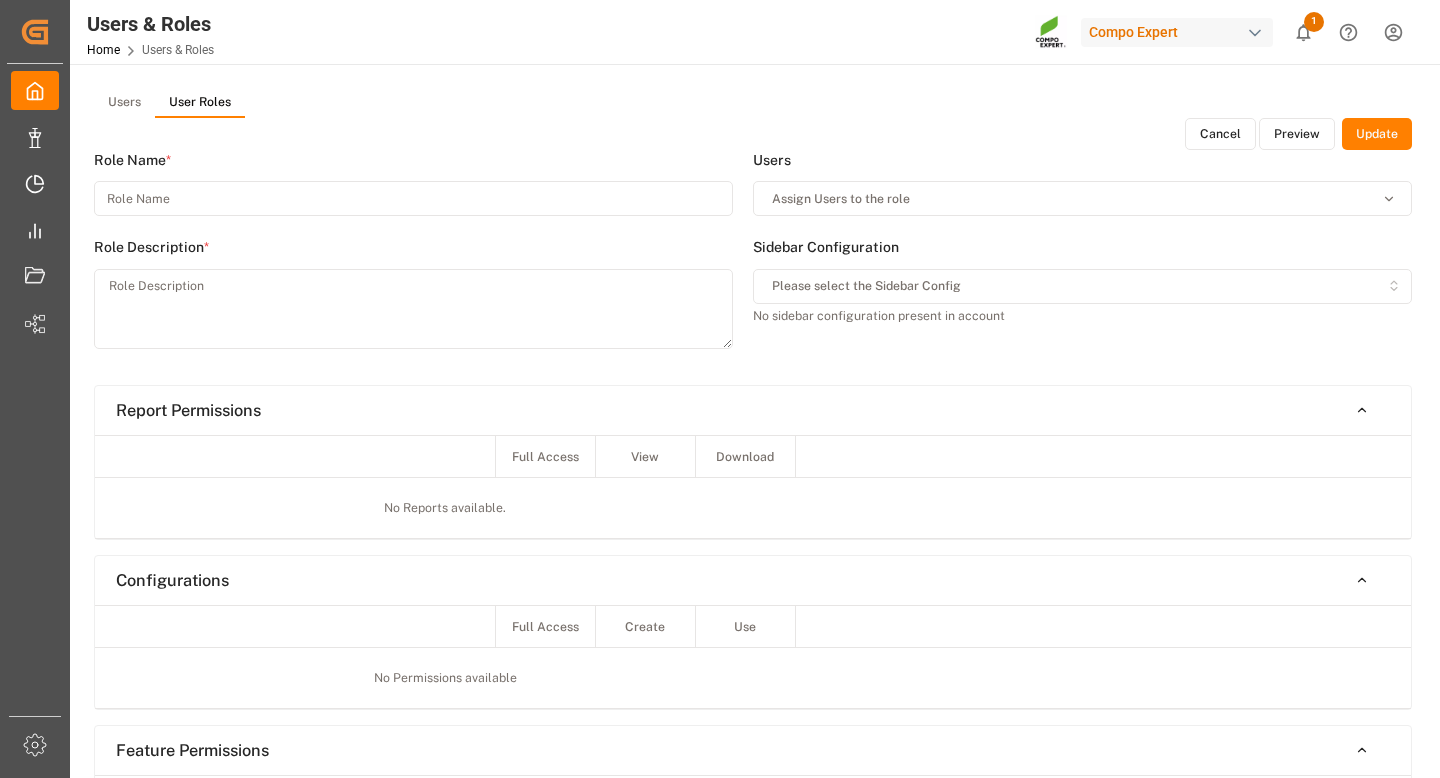 type on "KRE - LSL" 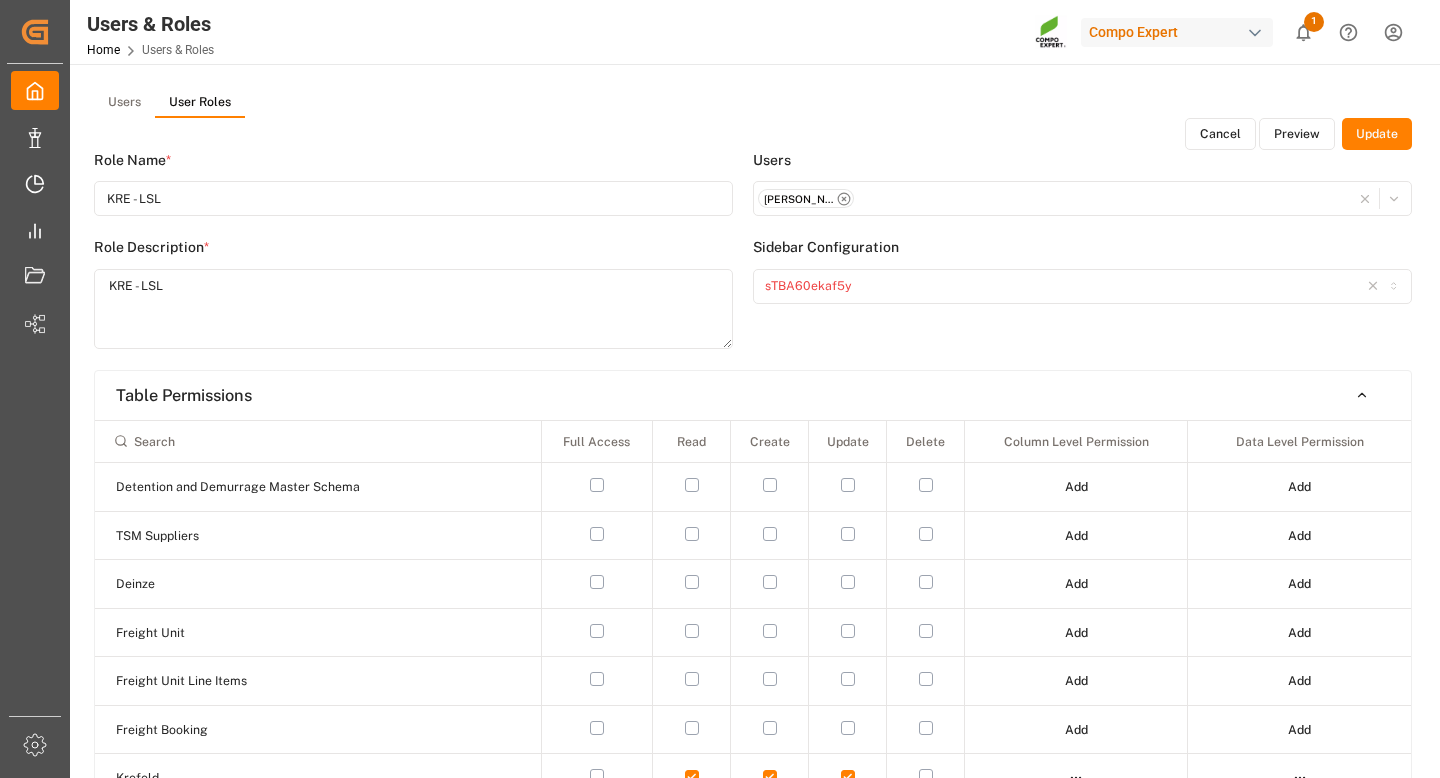 click on "Update" at bounding box center (1377, 134) 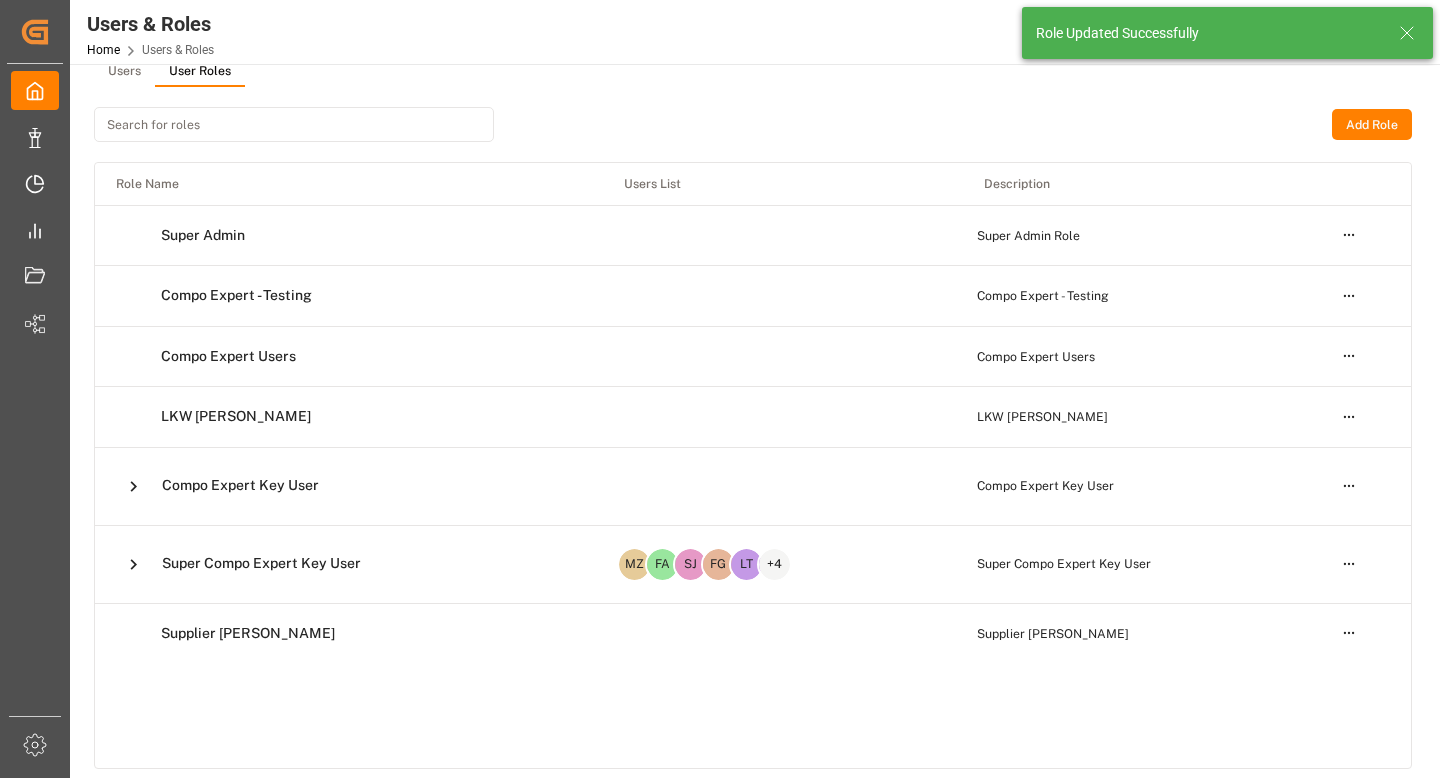 scroll, scrollTop: 0, scrollLeft: 0, axis: both 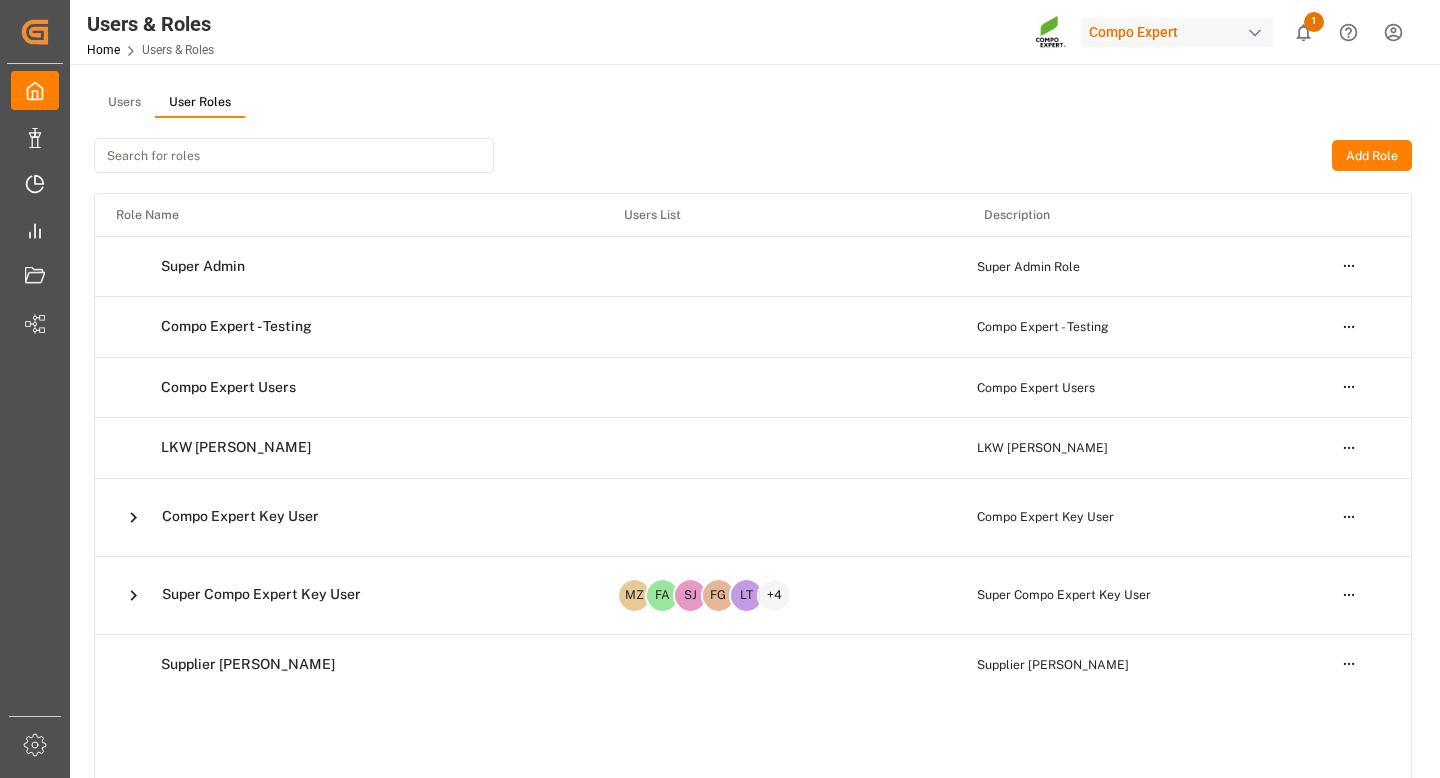click 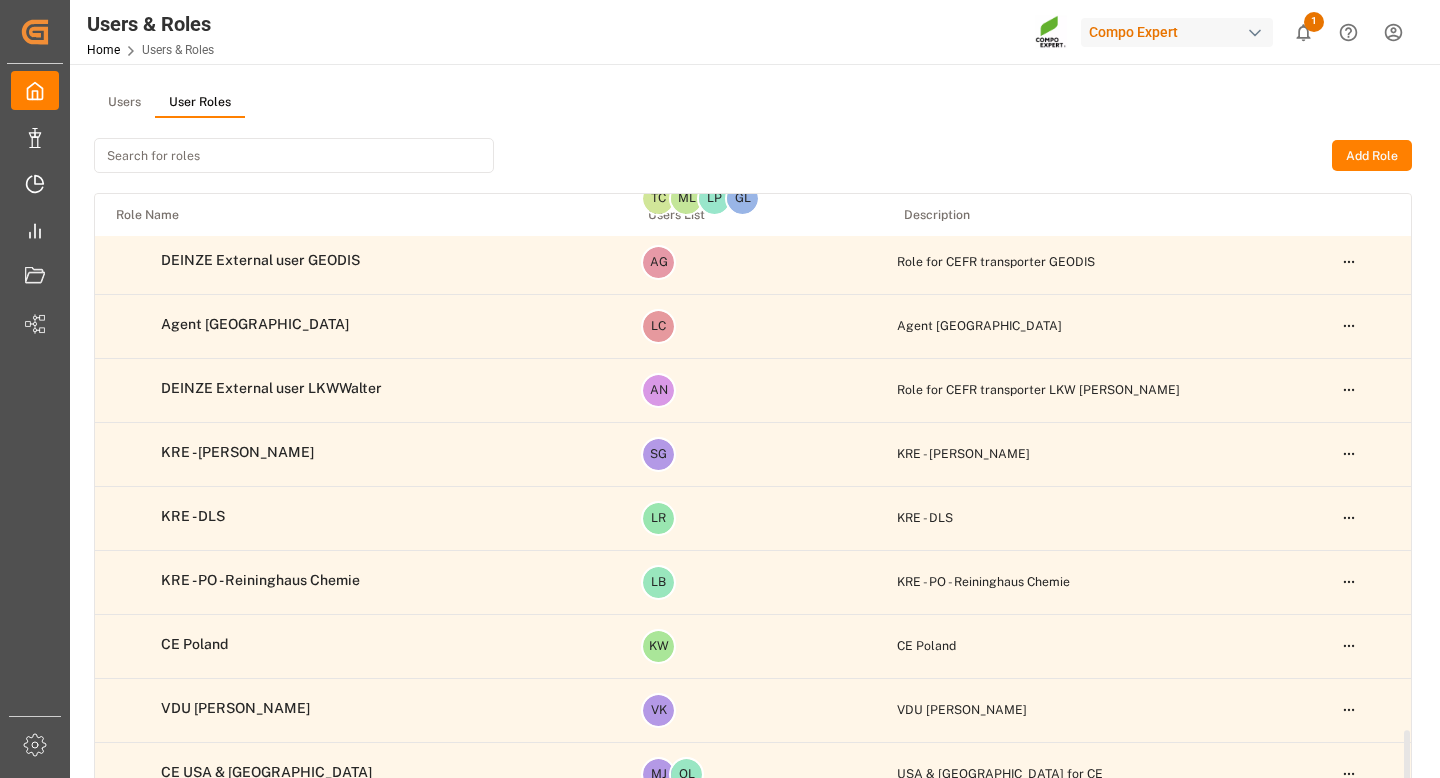 scroll, scrollTop: 5051, scrollLeft: 0, axis: vertical 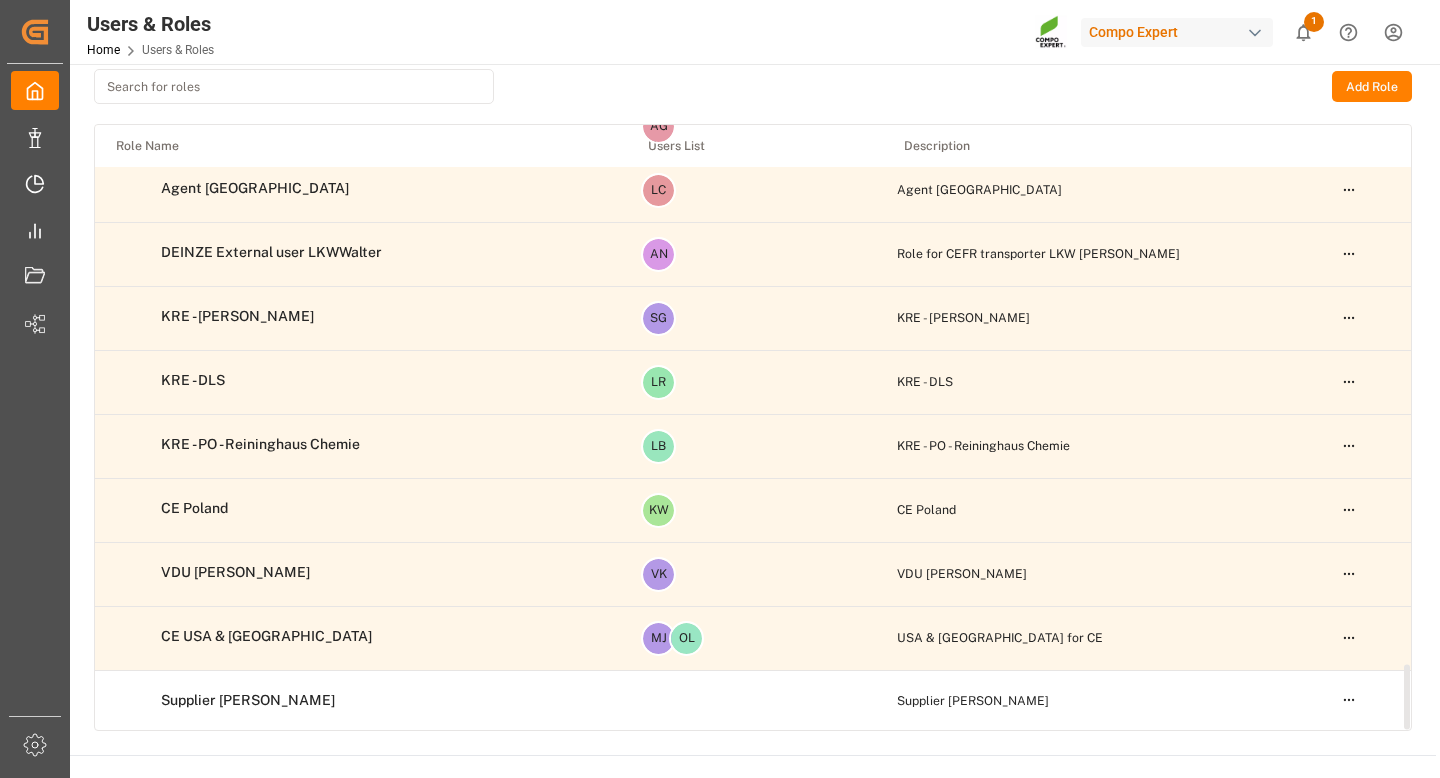 click on "Created by potrace 1.15, written by [PERSON_NAME] [DATE]-[DATE] Created by potrace 1.15, written by [PERSON_NAME] [DATE]-[DATE] My Cockpit My Cockpit Data Management Data Management Timeslot Management Timeslot Management My Reports My Reports Document Management Document Management Workflow Workflow Sidebar Settings Back to main menu Users & Roles Home Users & Roles Compo Expert 1 Notifications Only show unread All Watching Mark all categories read Duplication [PERSON_NAME] all as read Warehouse Master Data [DATE] 1 objects are successfully duplicated Users User Roles Add Role Role Name Users List Description Super Admin Super Admin Role Open menu Compo Expert - Testing Compo Expert - Testing Open menu Compo Expert Users Compo Expert Users Open menu LKW [PERSON_NAME] LKW [PERSON_NAME] Open menu Compo Expert Key User Compo Expert Key User Open menu Super Compo Expert Key User MZ FA SJ FG LT + 4 Super Compo Expert Key User Open menu Test IC-Customer GRE Test IC-Customer GRE Open menu Master Container Forwarders WB DT Open menu MM JH" at bounding box center (720, 389) 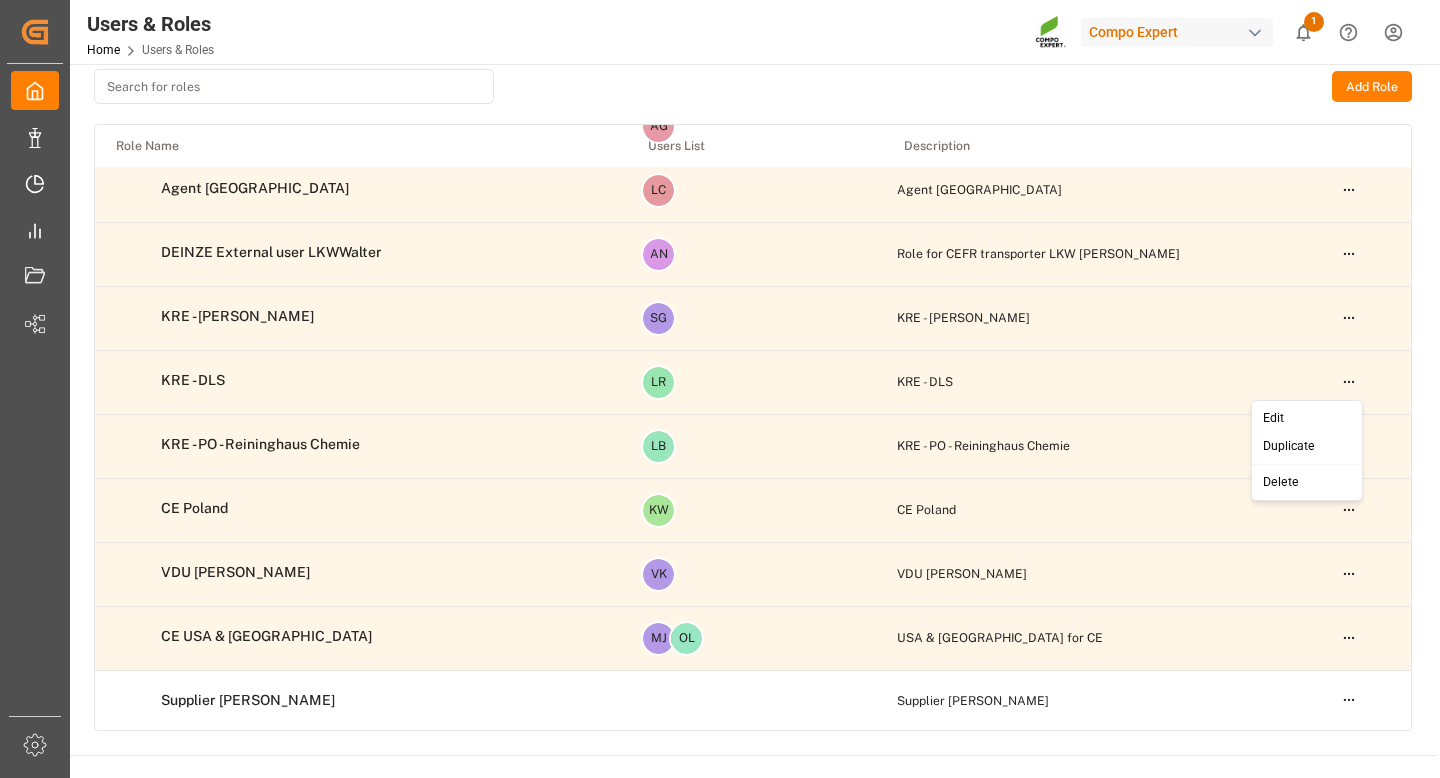 click on "Edit" at bounding box center [1307, 419] 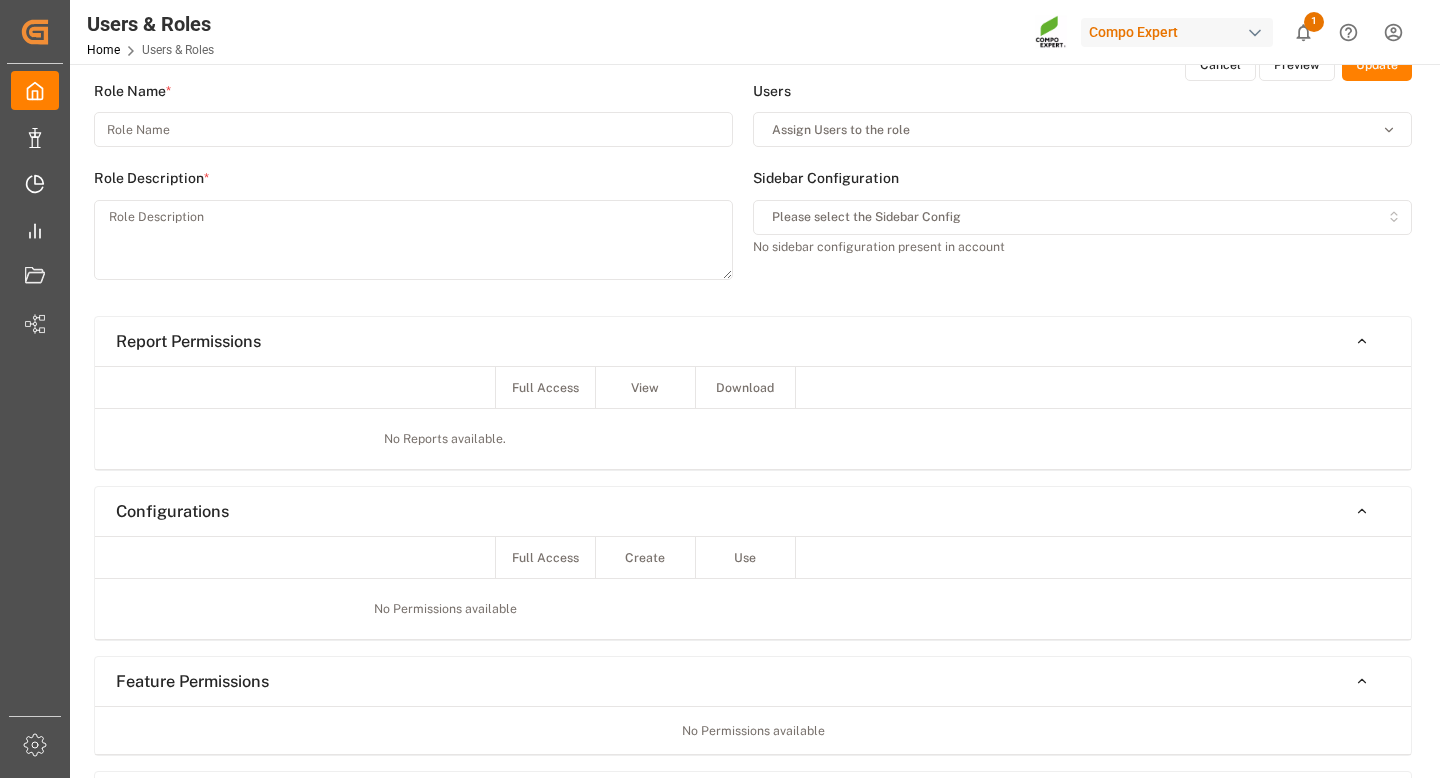 scroll, scrollTop: 0, scrollLeft: 0, axis: both 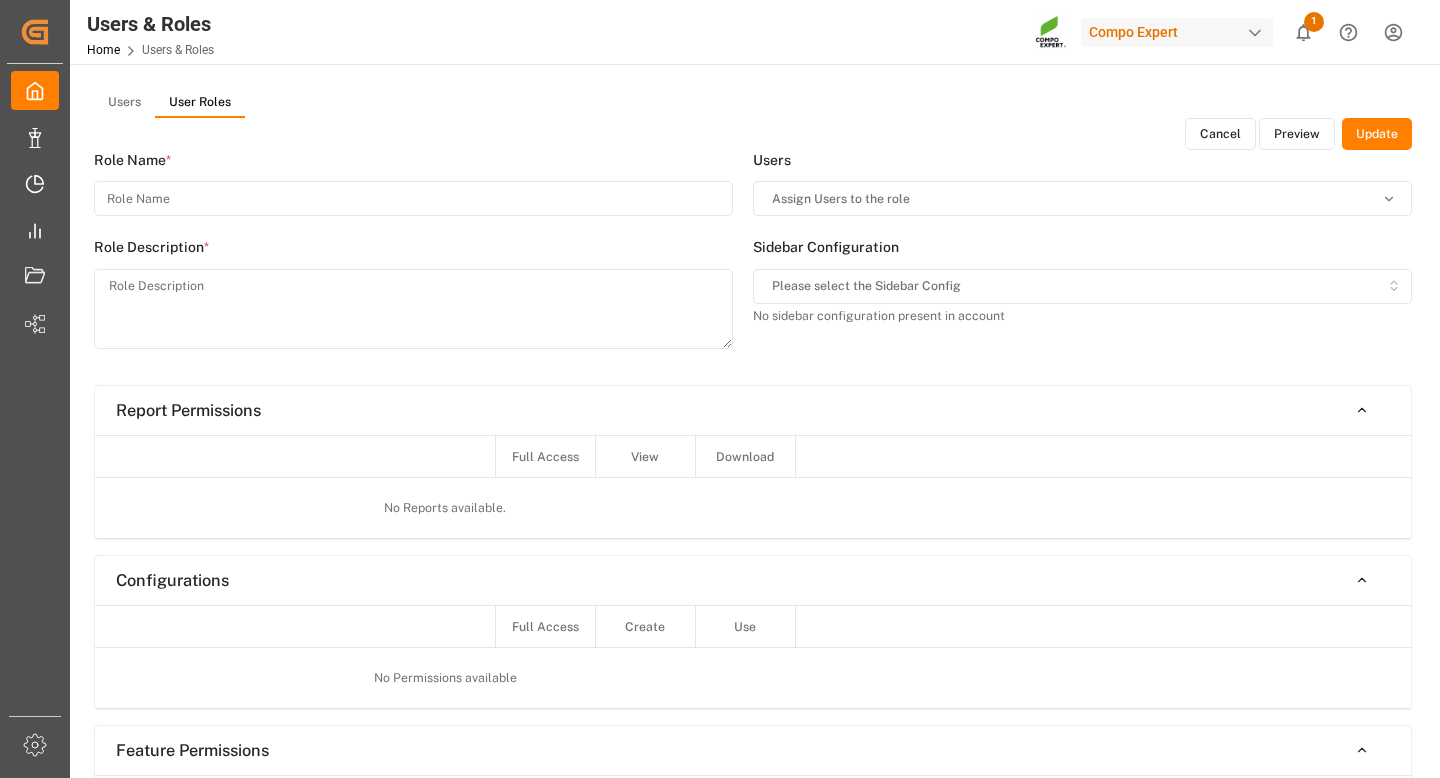 type on "KRE -  DLS" 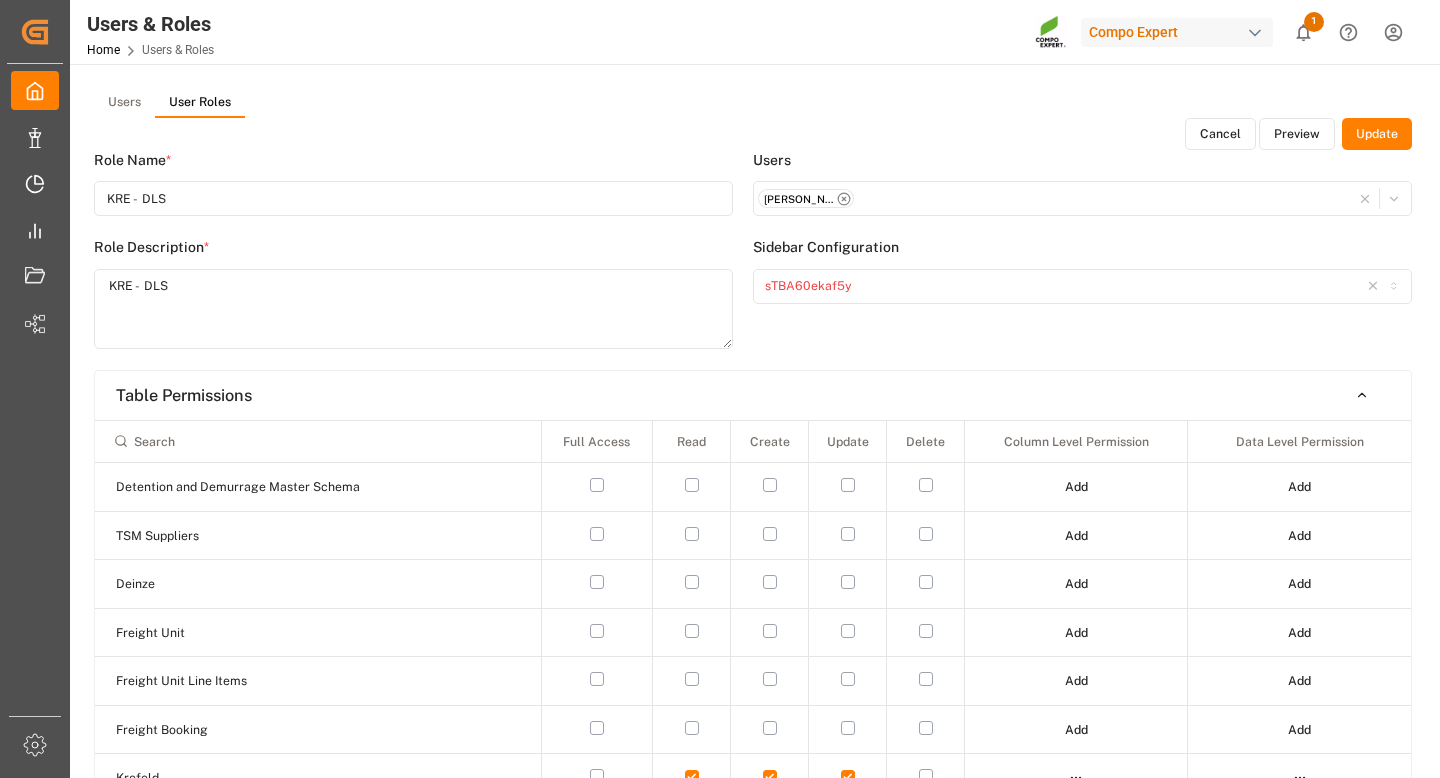 click on "Update" at bounding box center [1377, 134] 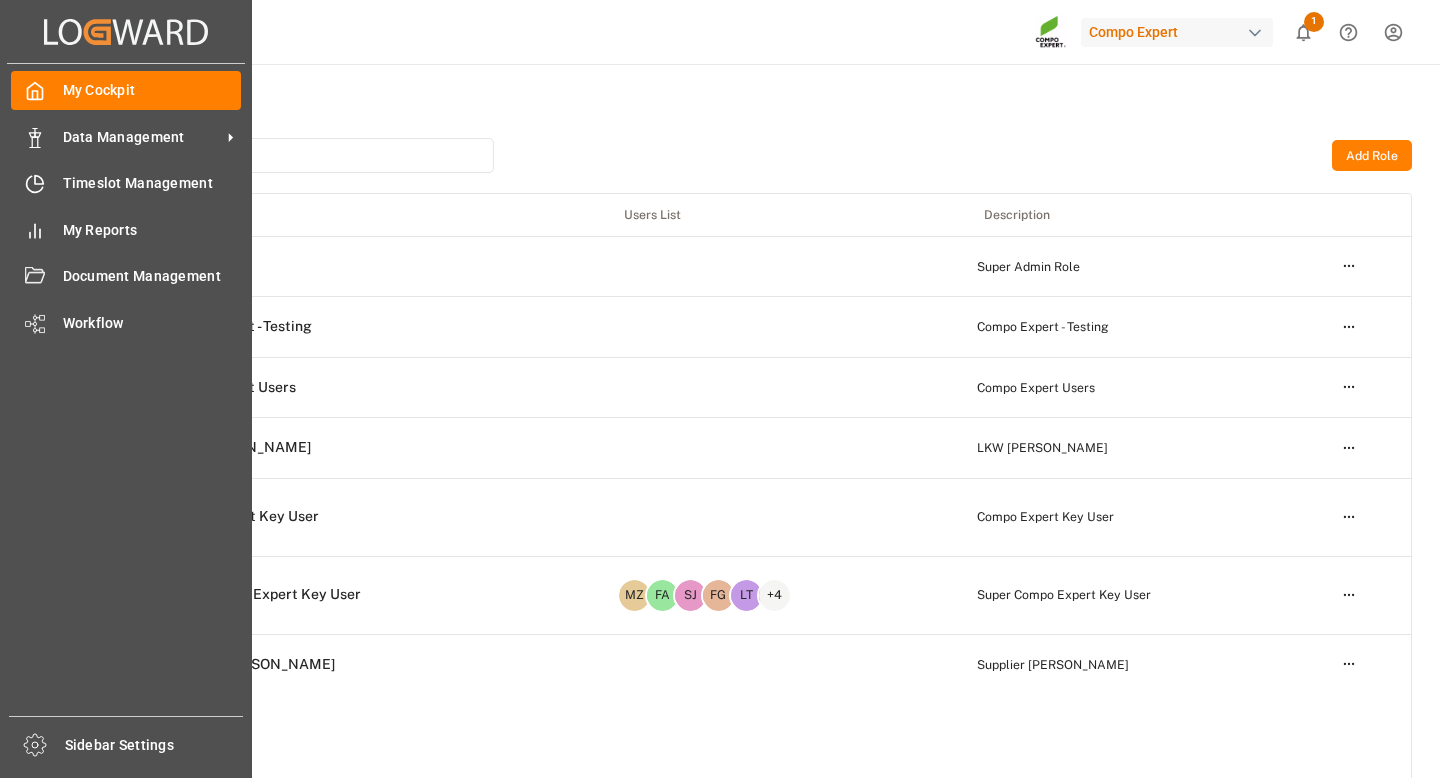 click on "My Cockpit My Cockpit Data Management Data Management Timeslot Management Timeslot Management My Reports My Reports Document Management Document Management Workflow Workflow" at bounding box center (126, 390) 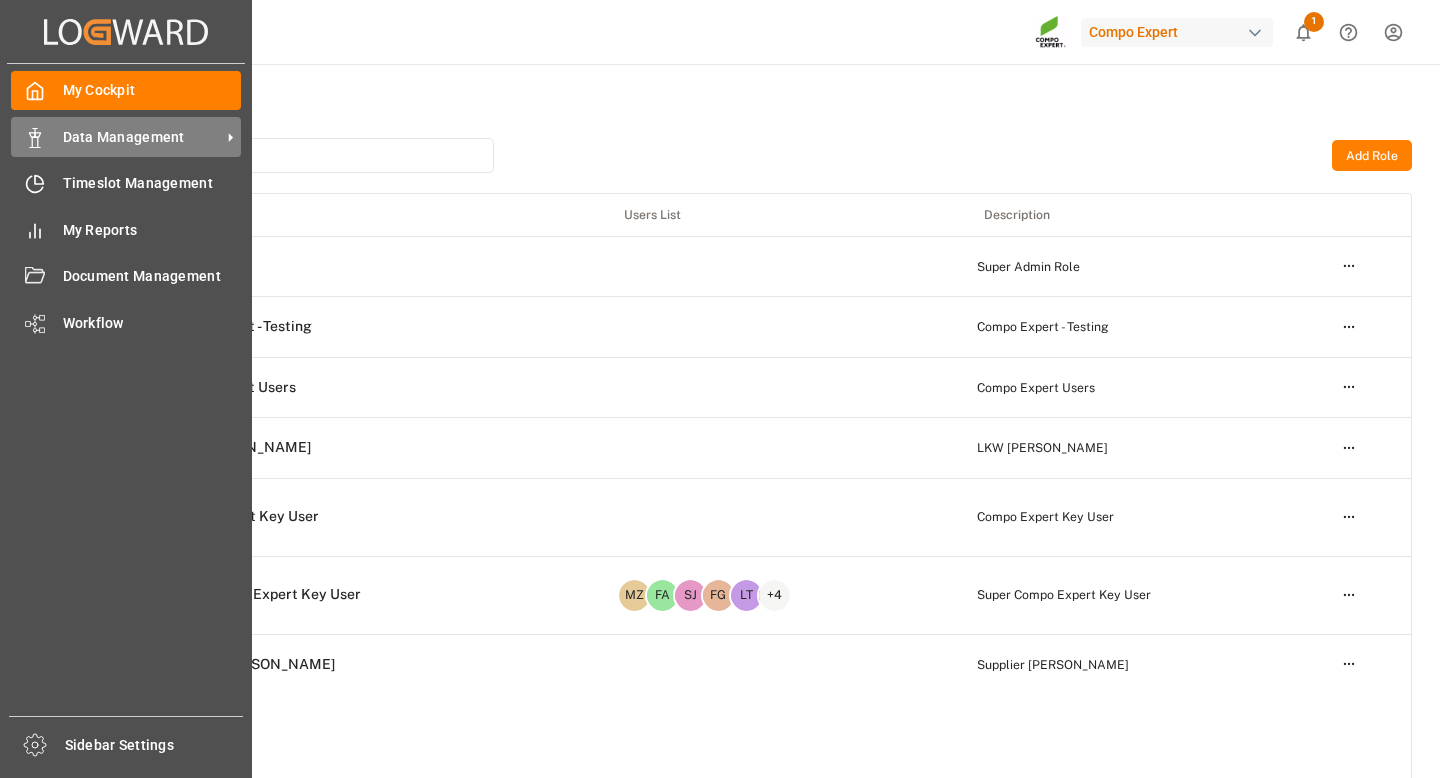 click on "Data Management" at bounding box center [142, 137] 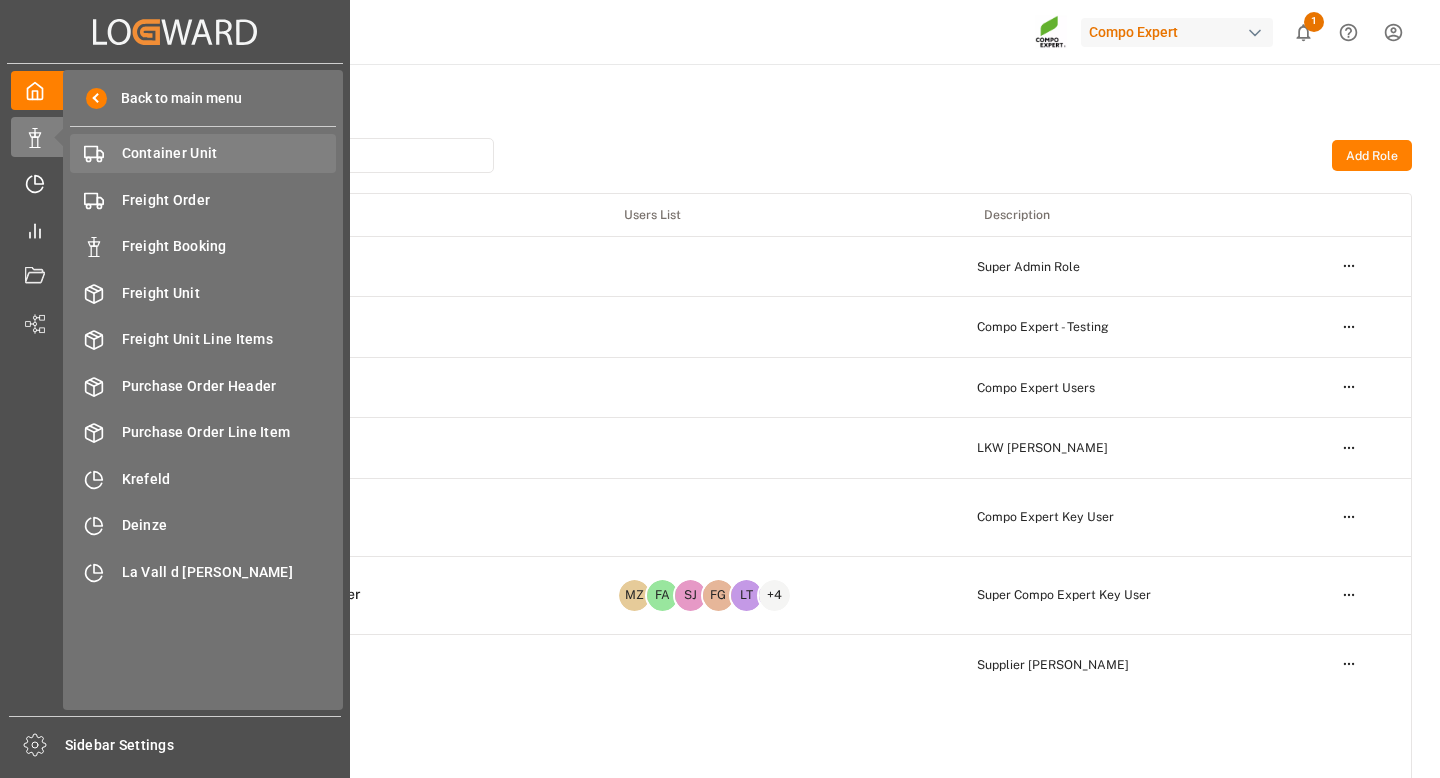 click on "Container Unit" at bounding box center (229, 153) 